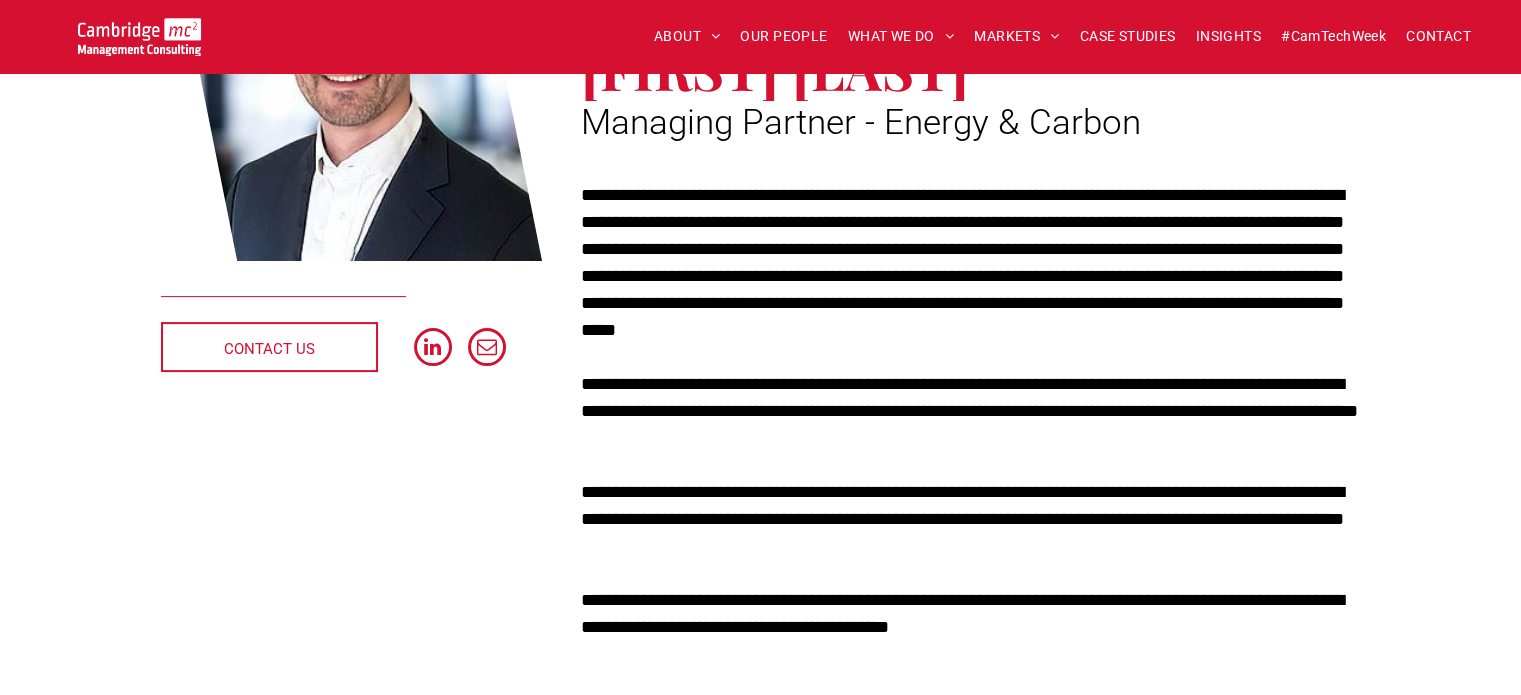 scroll, scrollTop: 243, scrollLeft: 0, axis: vertical 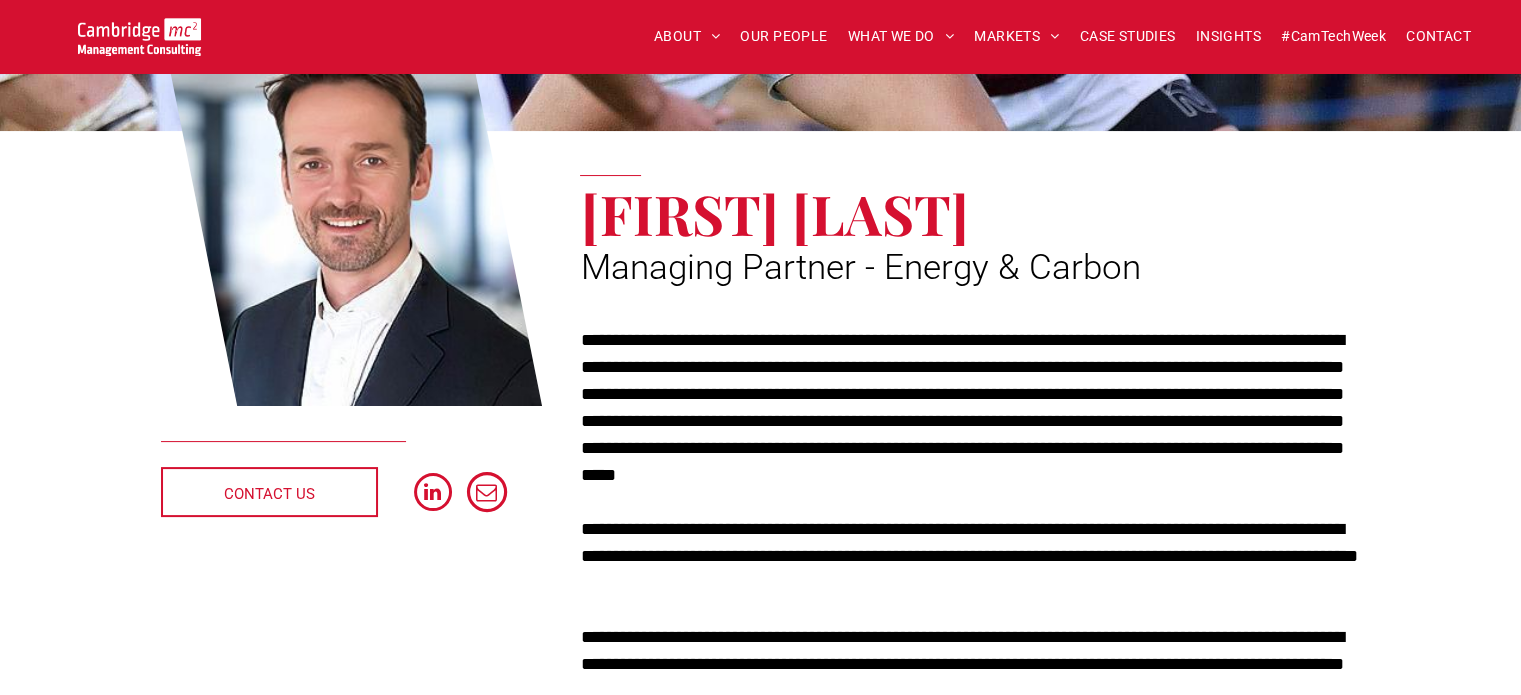 click at bounding box center (487, 492) 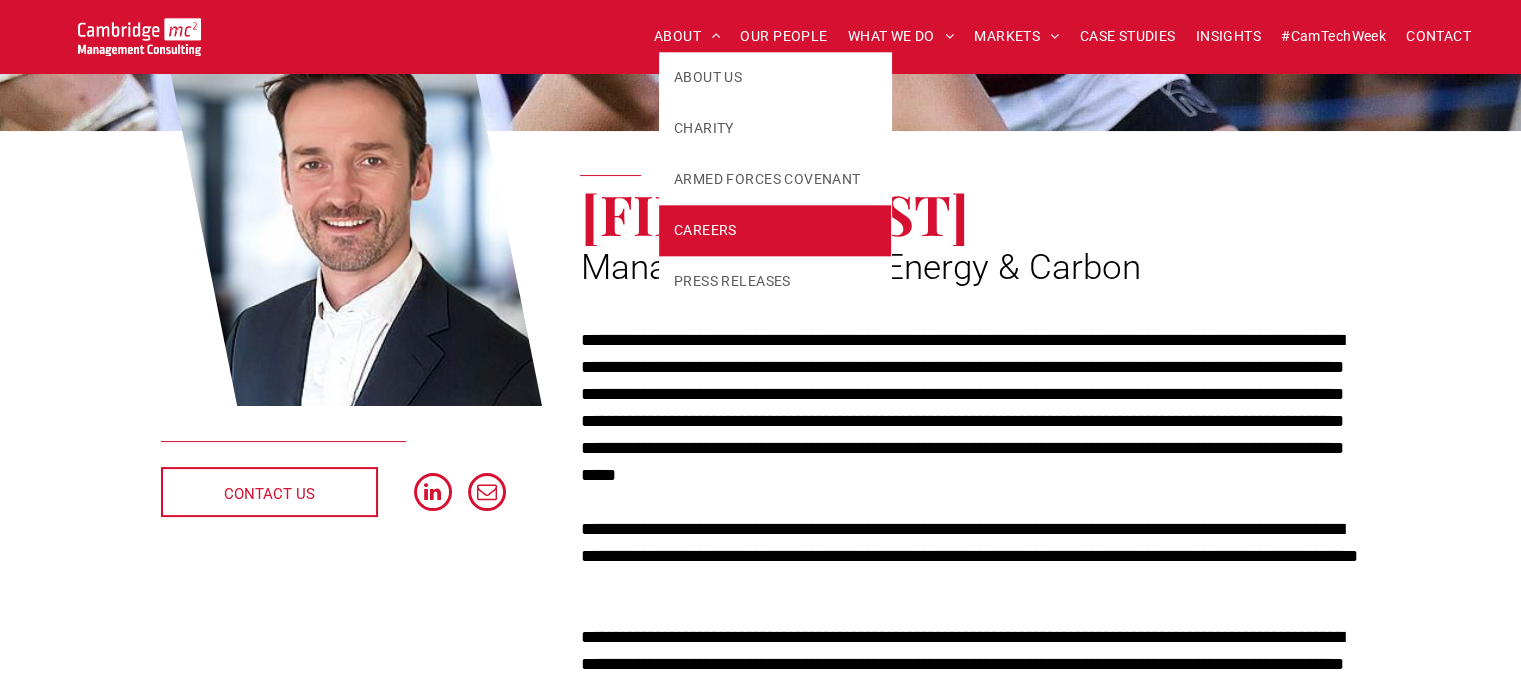 click on "CAREERS" at bounding box center (705, 230) 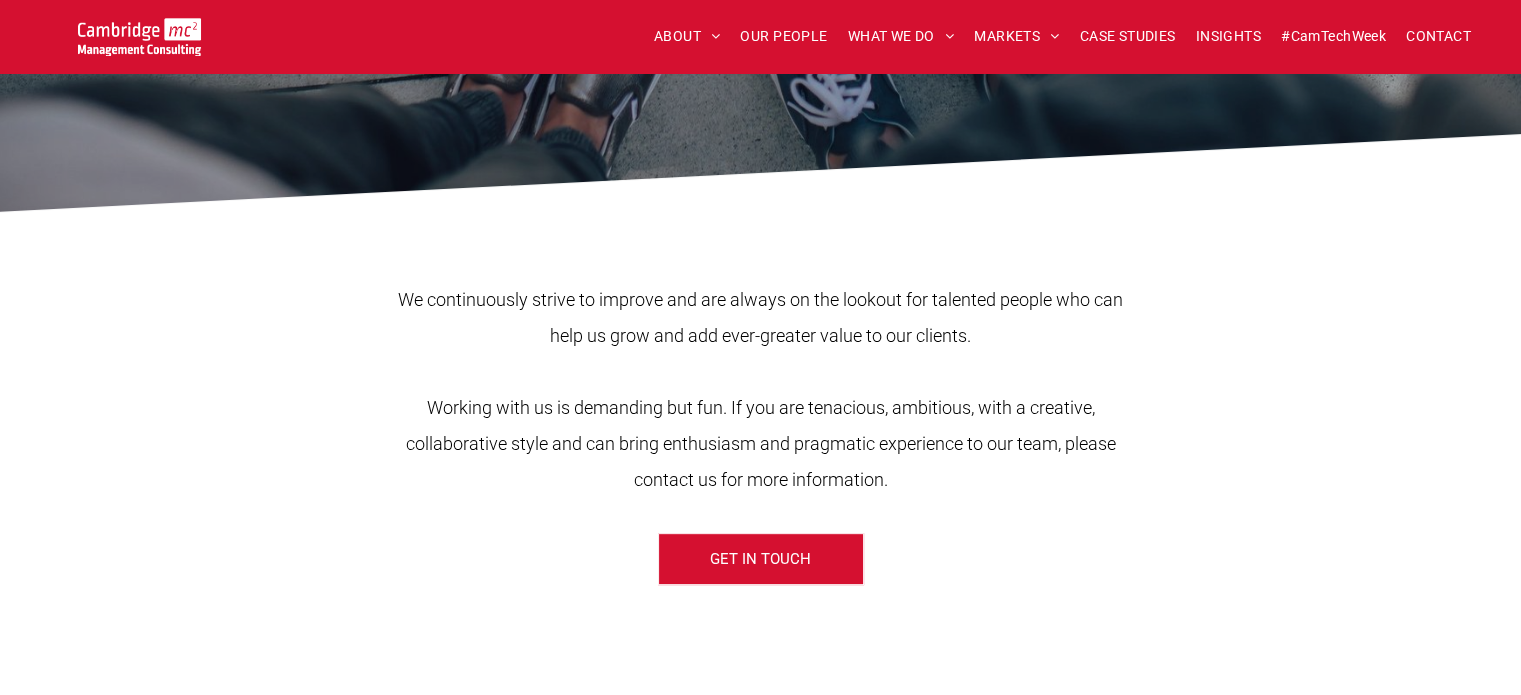 scroll, scrollTop: 594, scrollLeft: 0, axis: vertical 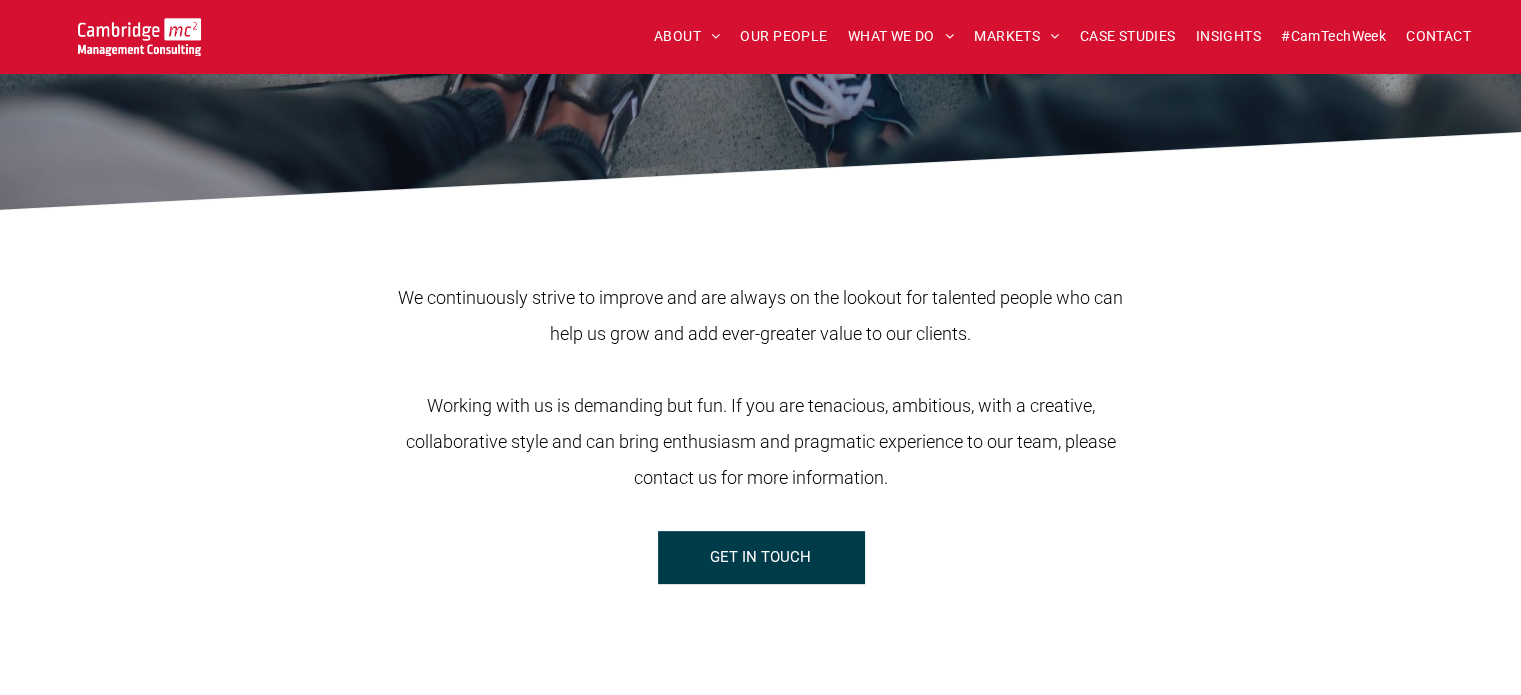 click on "GET IN TOUCH" at bounding box center (760, 557) 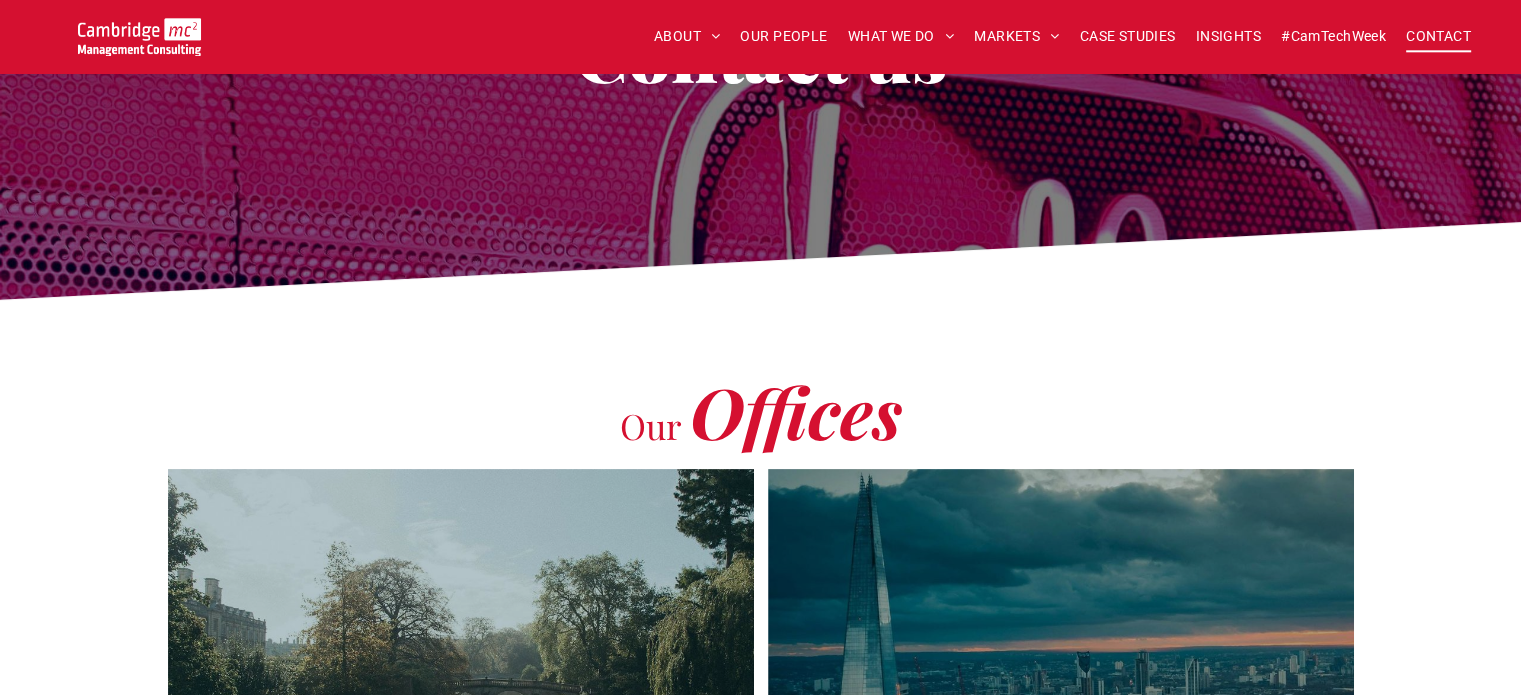 scroll, scrollTop: 210, scrollLeft: 0, axis: vertical 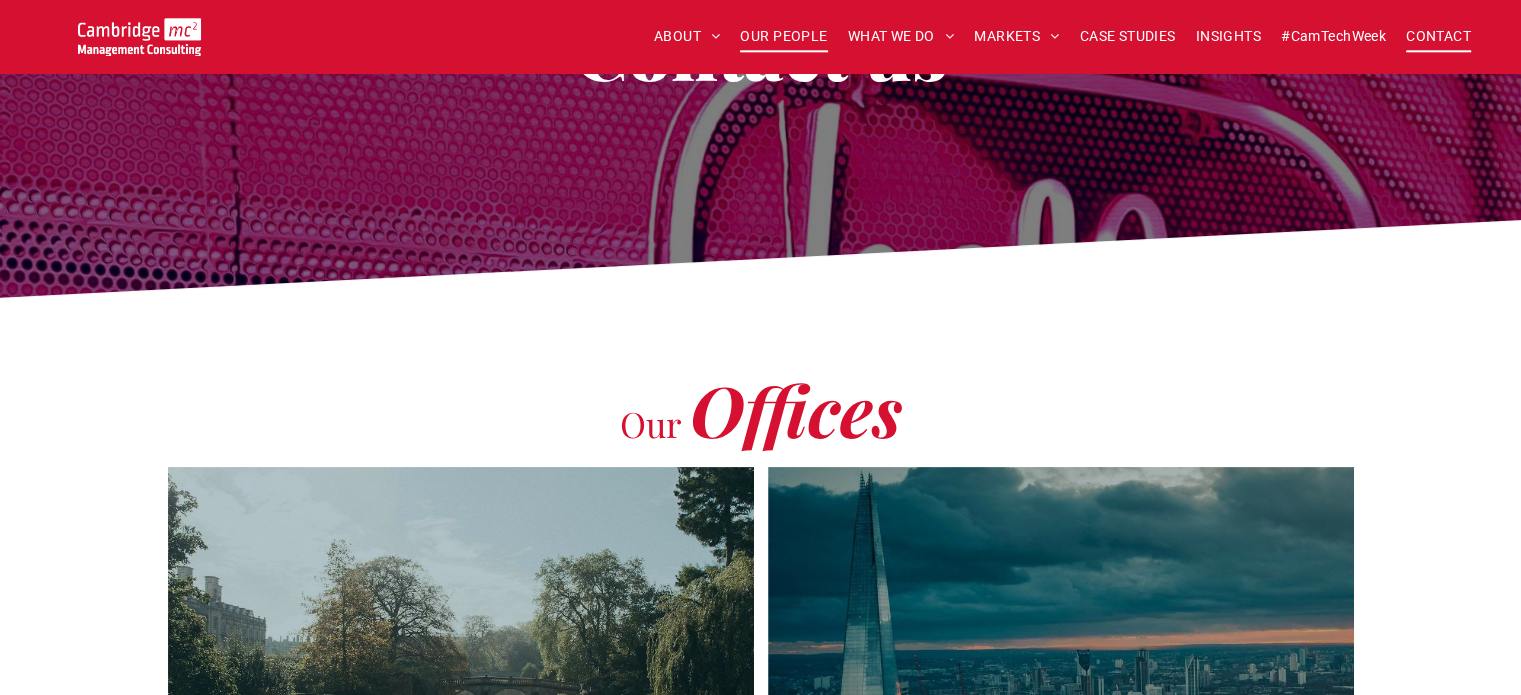 click on "OUR PEOPLE" at bounding box center [783, 36] 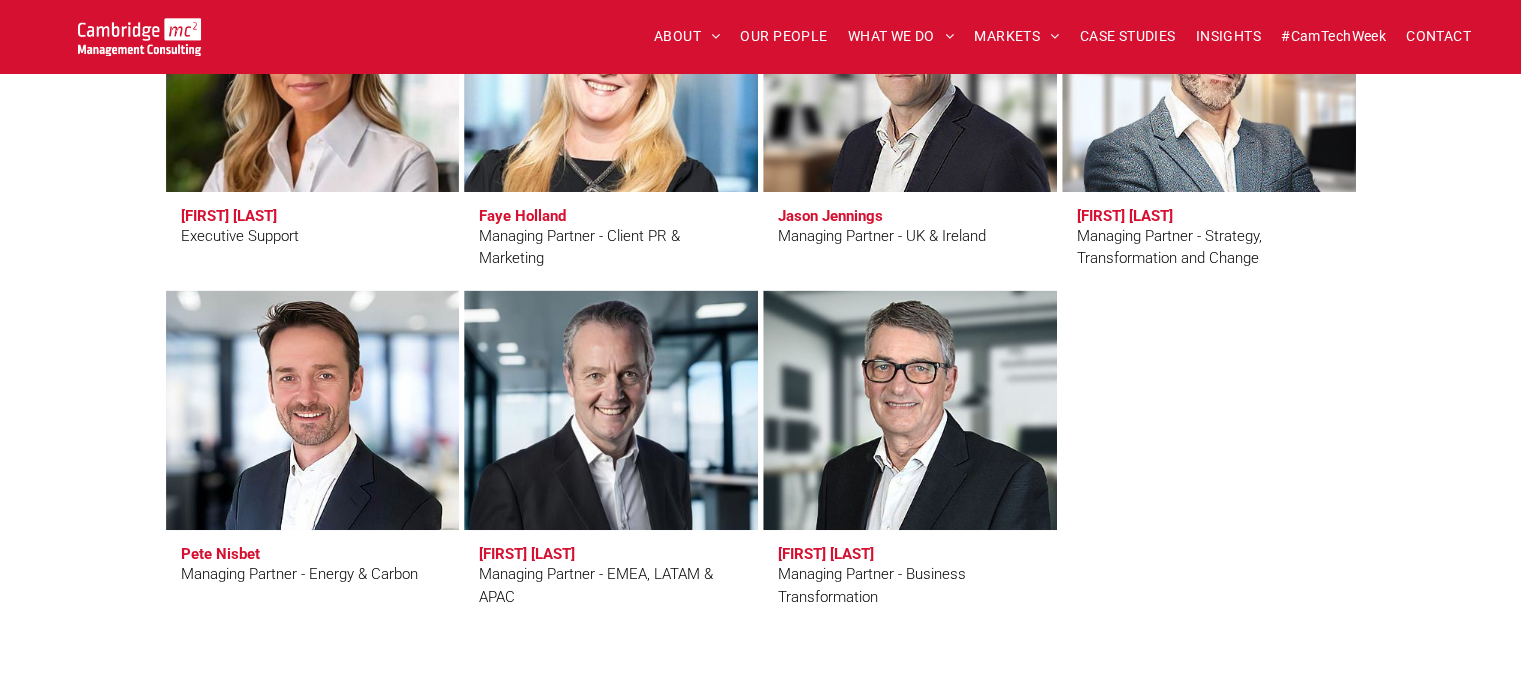 scroll, scrollTop: 1942, scrollLeft: 0, axis: vertical 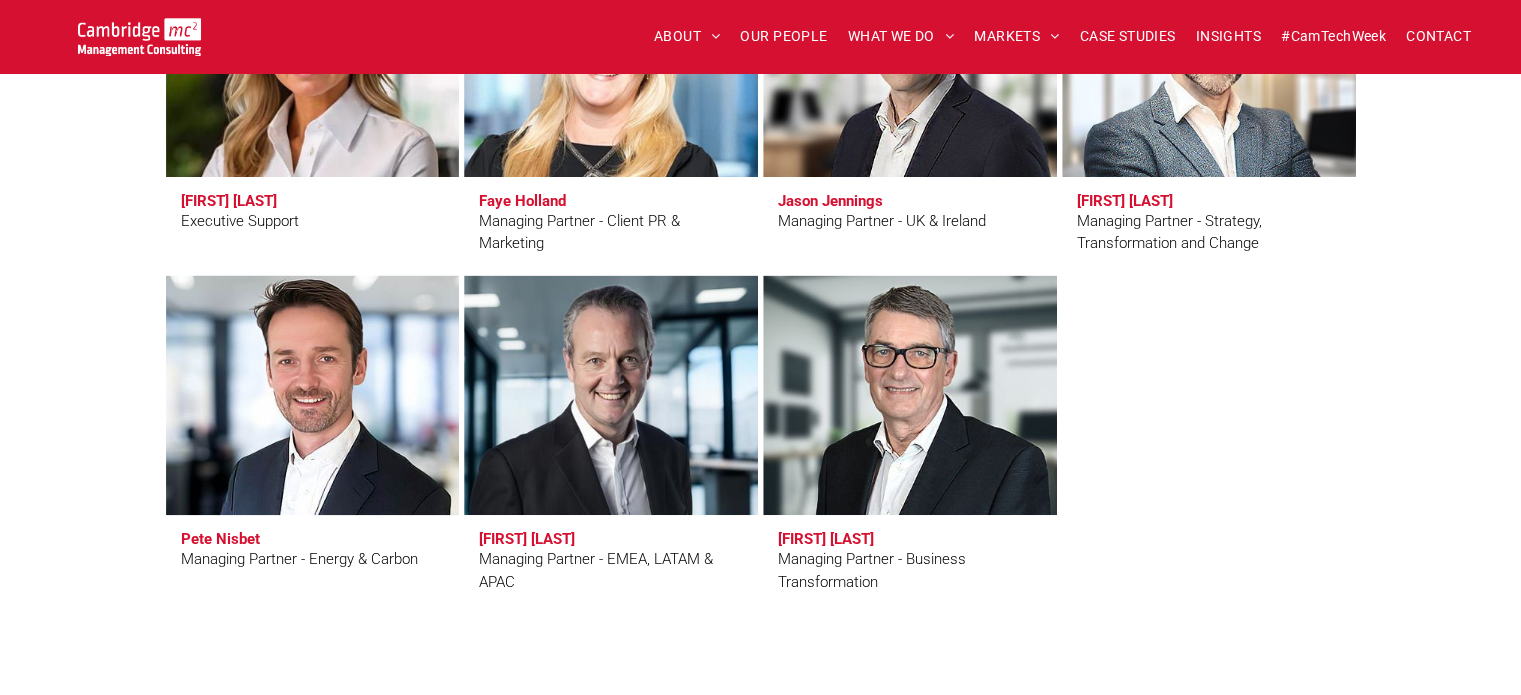click at bounding box center (312, 395) 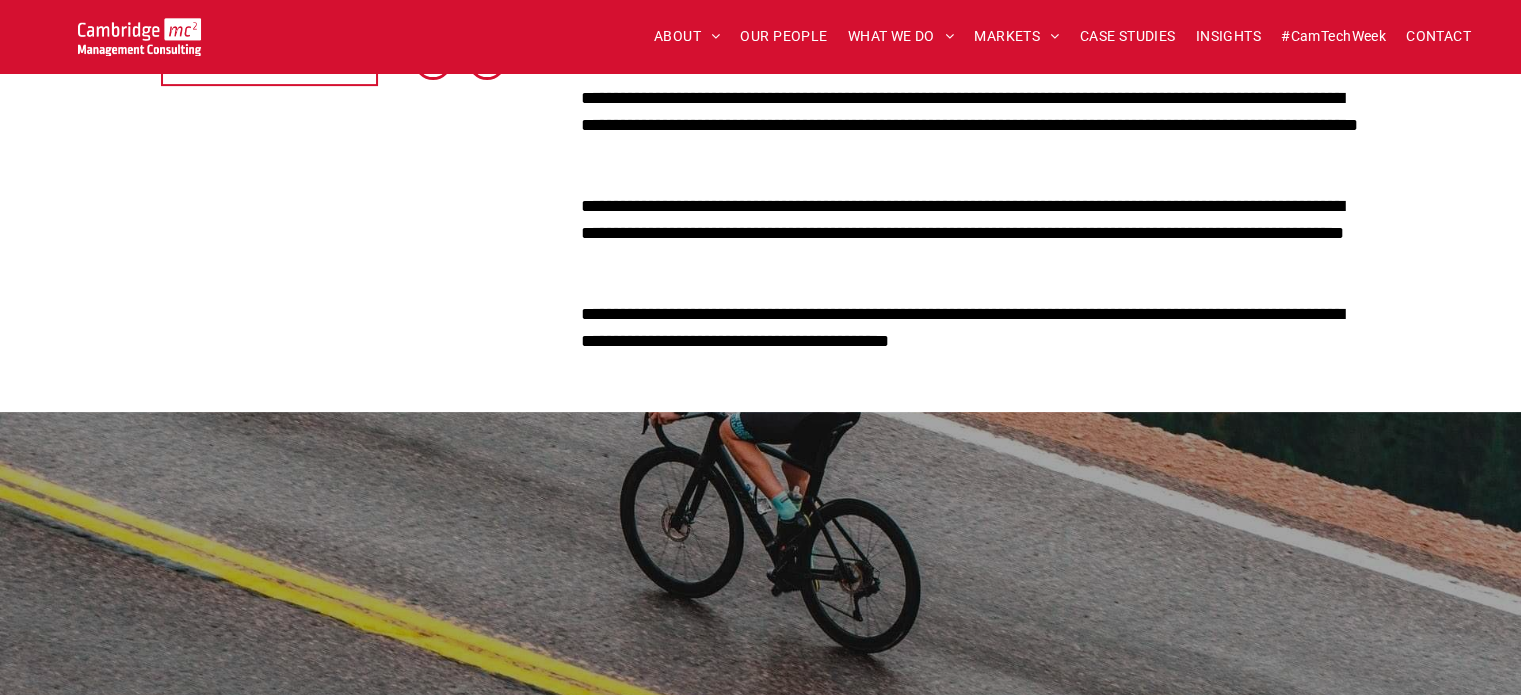 scroll, scrollTop: 836, scrollLeft: 0, axis: vertical 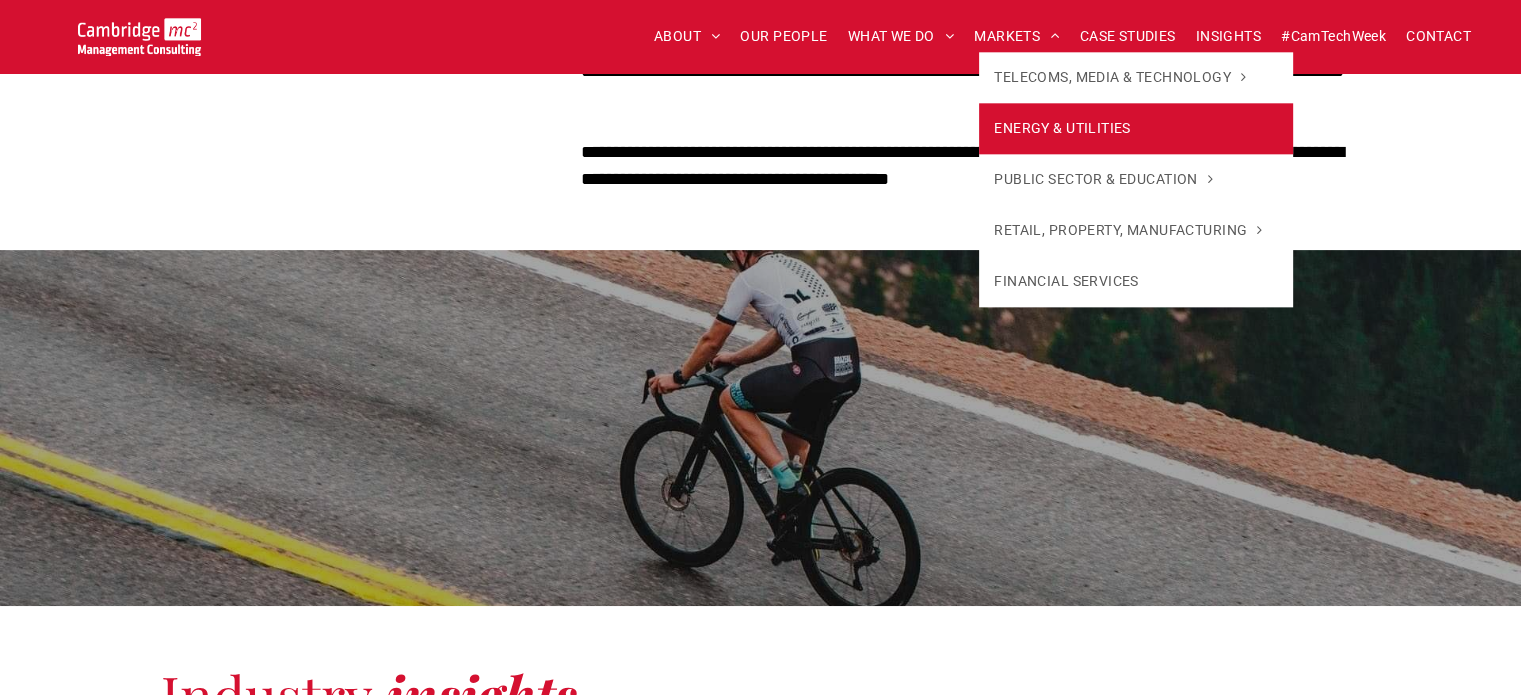 click on "ENERGY & UTILITIES" at bounding box center [1062, 128] 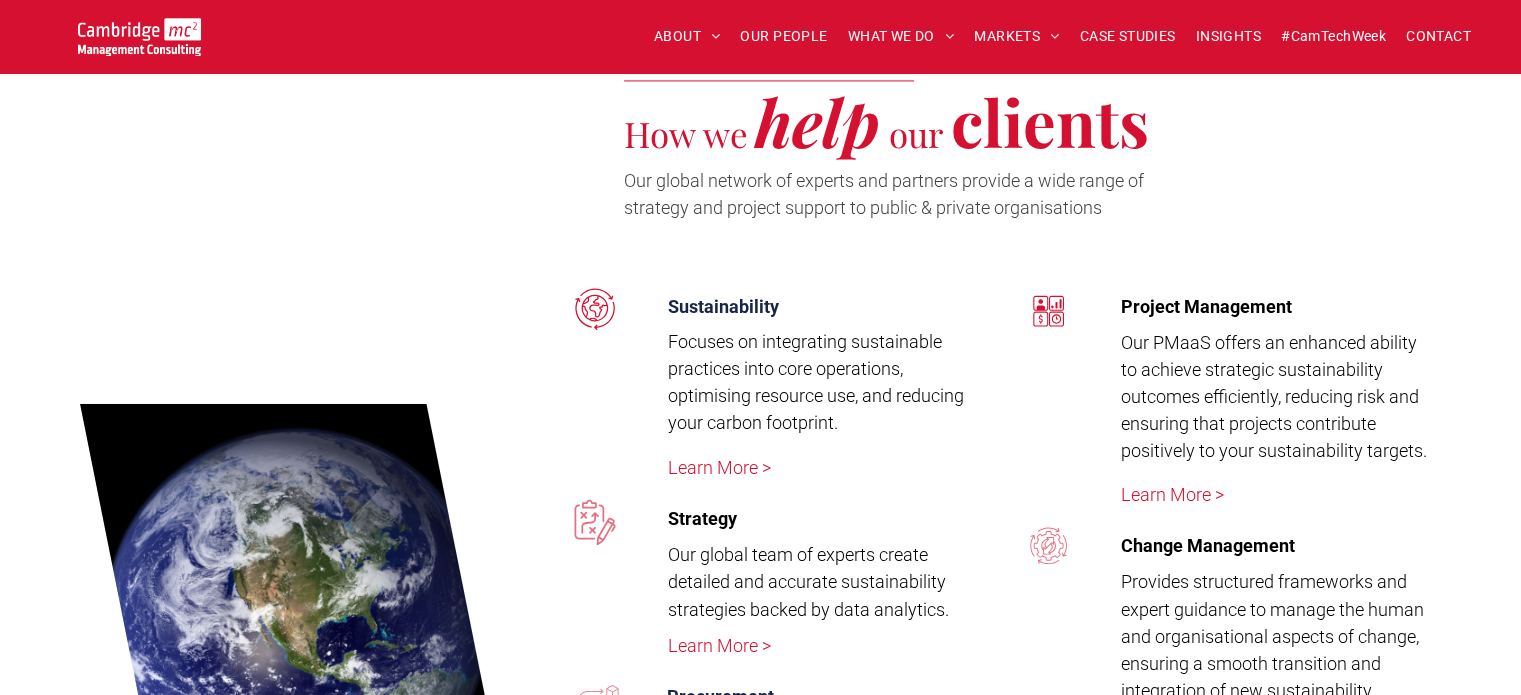 scroll, scrollTop: 3440, scrollLeft: 0, axis: vertical 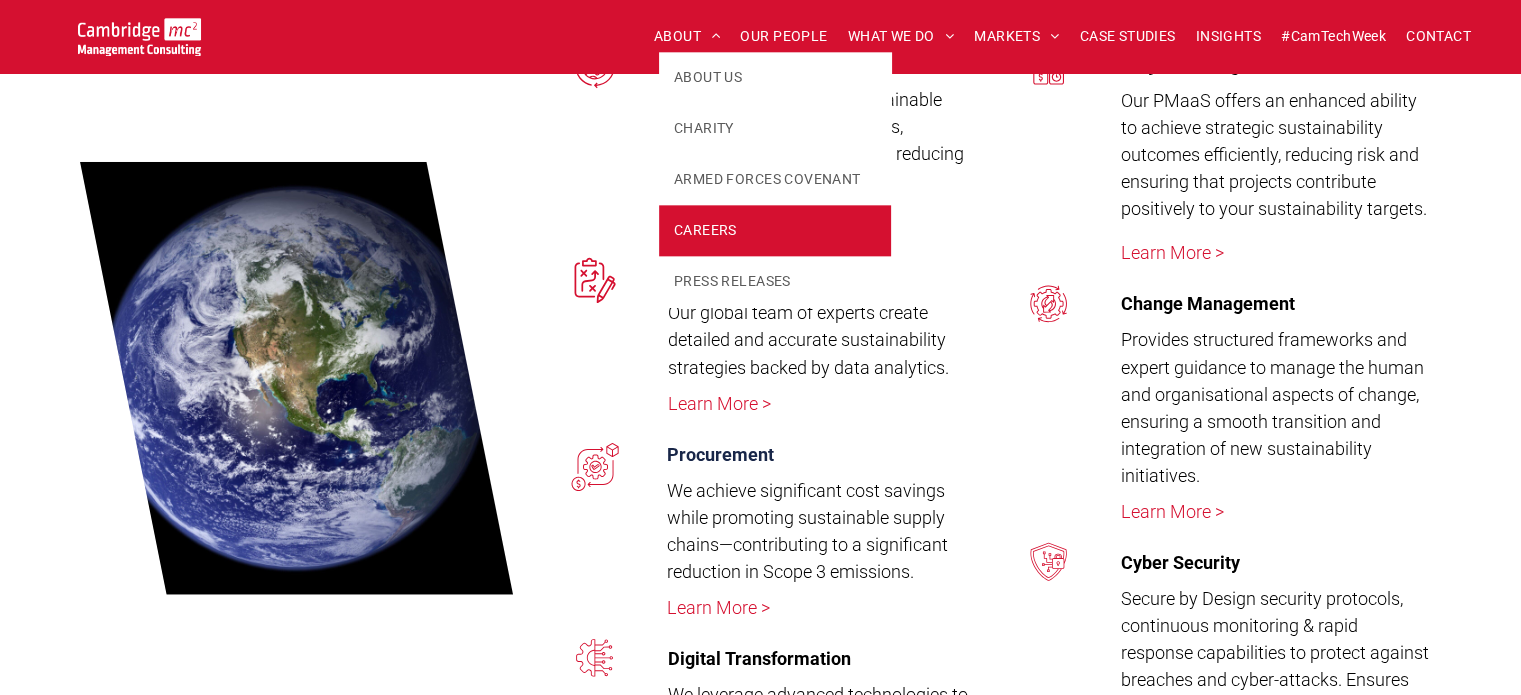 click on "CAREERS" at bounding box center [775, 230] 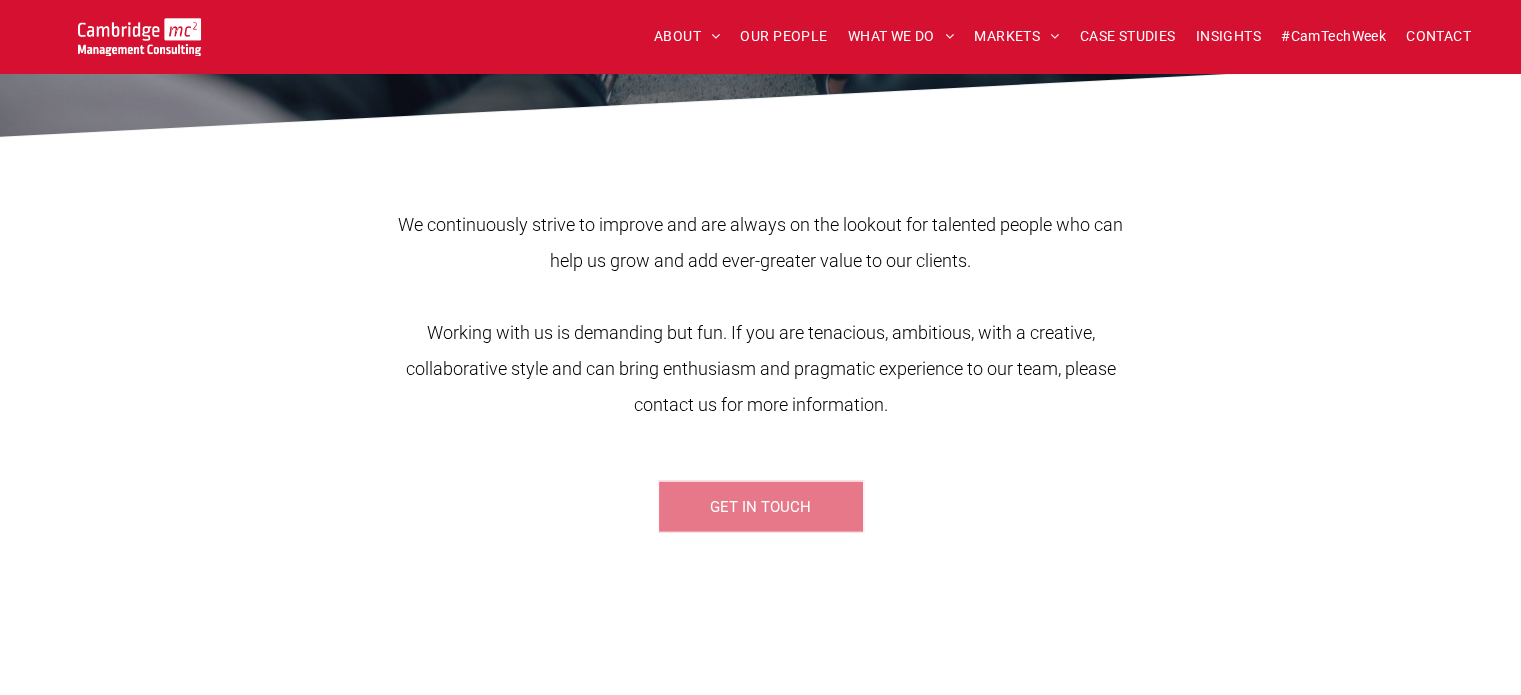 scroll, scrollTop: 704, scrollLeft: 0, axis: vertical 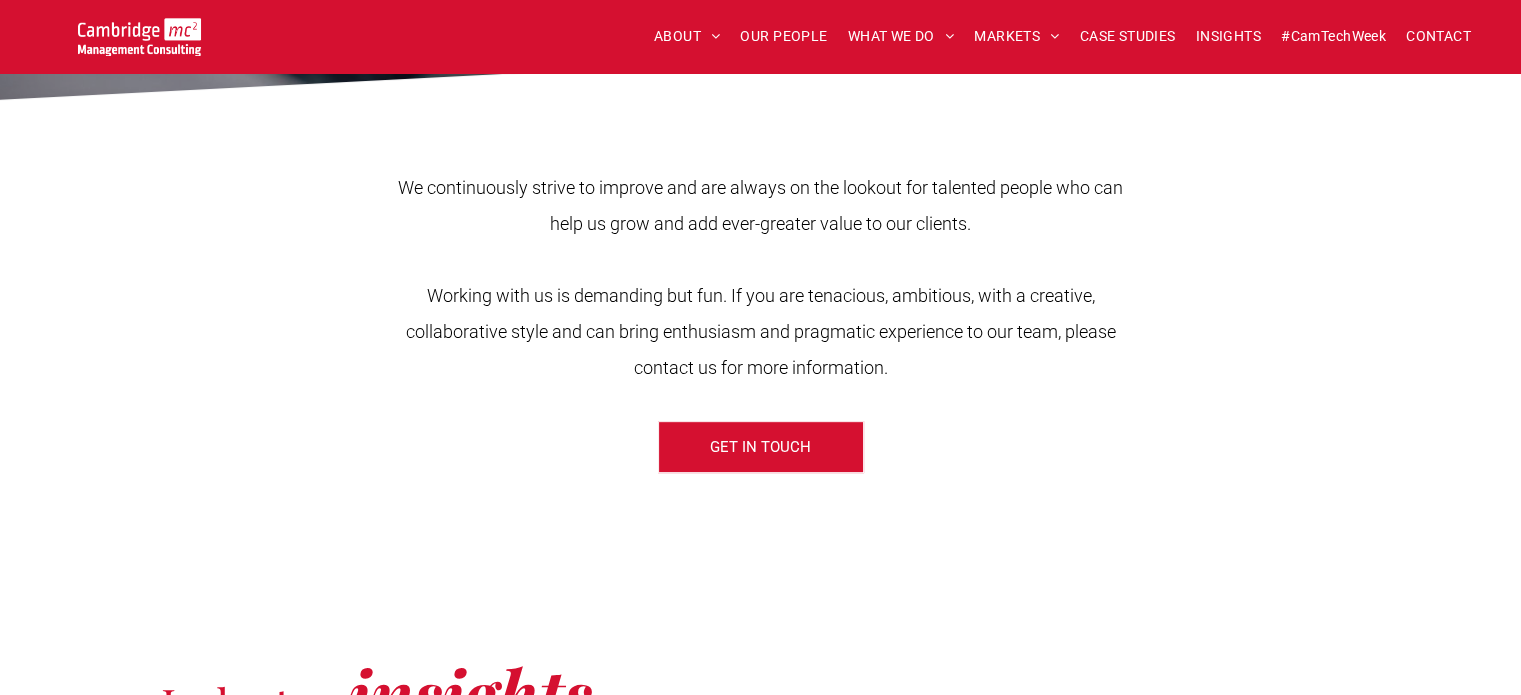 drag, startPoint x: 916, startPoint y: 3, endPoint x: 443, endPoint y: 403, distance: 619.4586 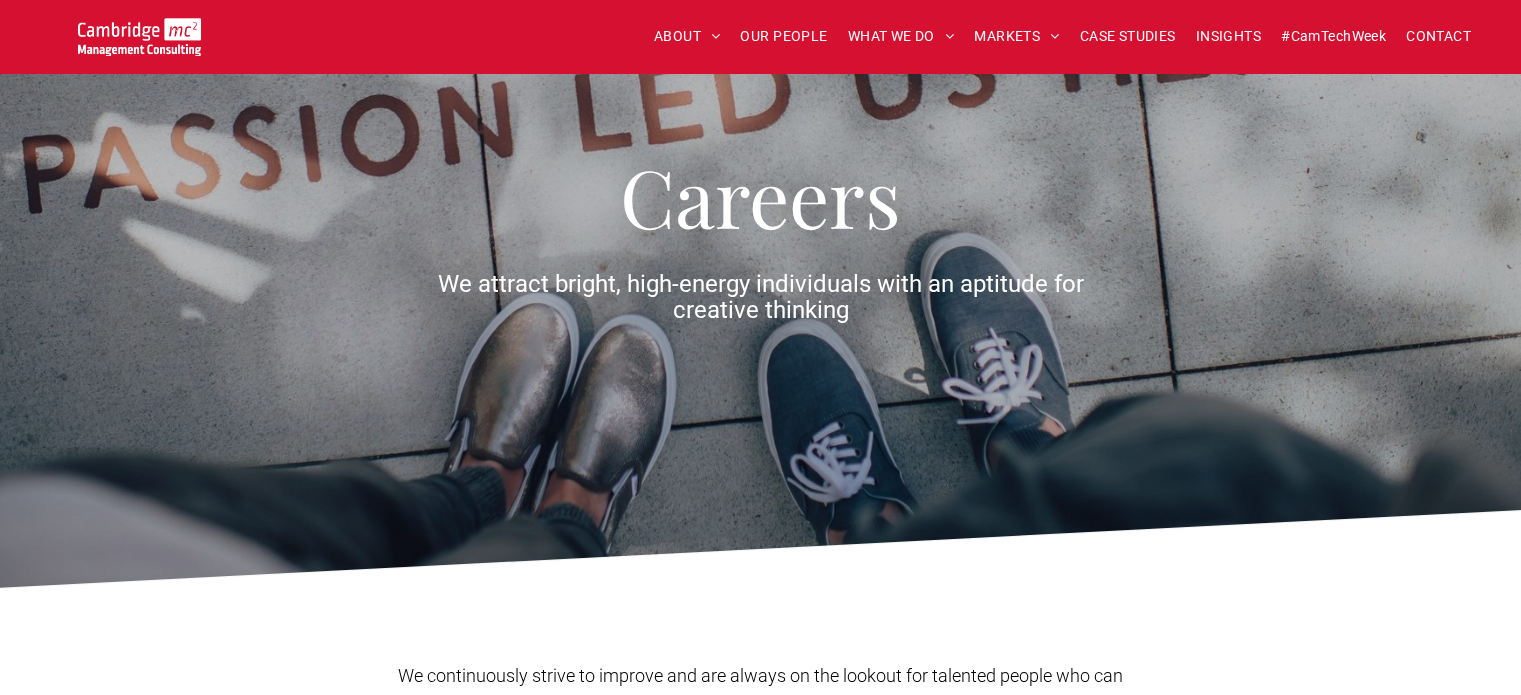 scroll, scrollTop: 0, scrollLeft: 0, axis: both 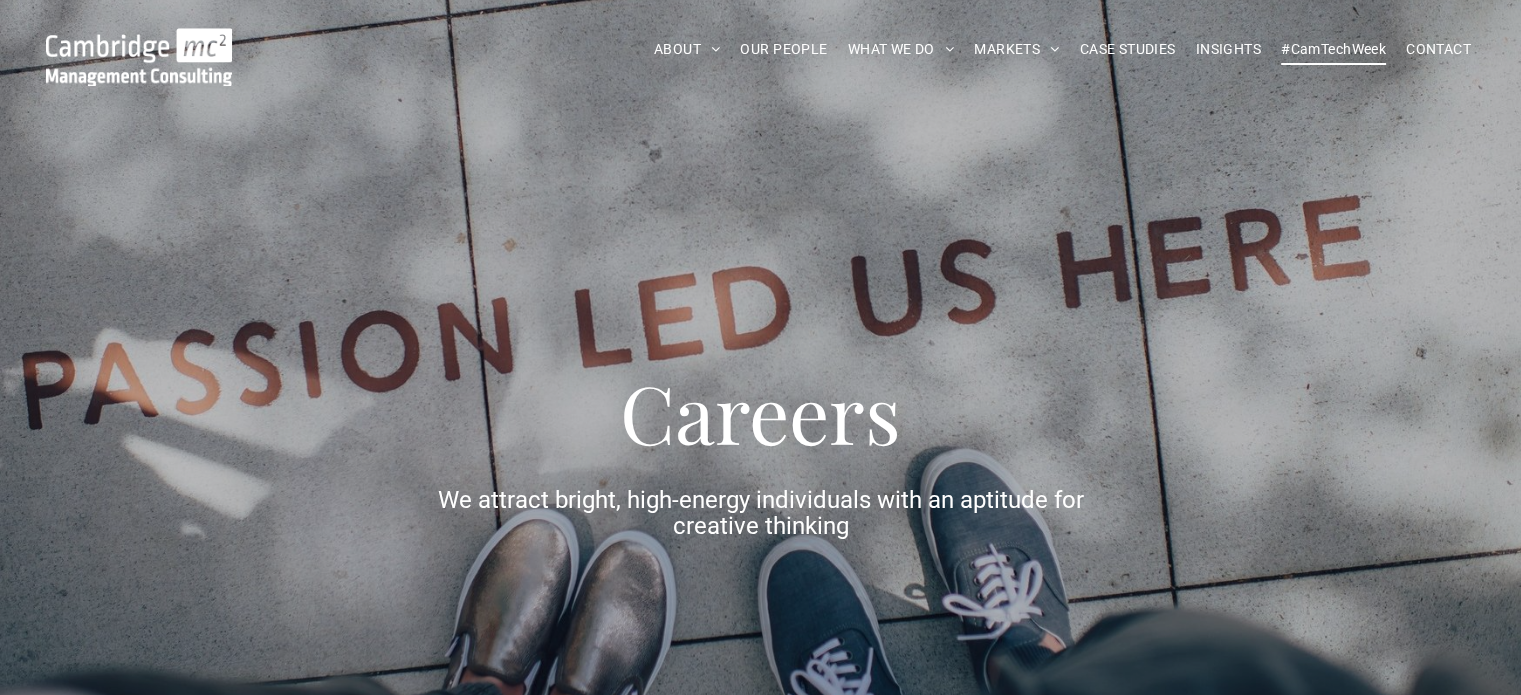 click on "#CamTechWeek" at bounding box center [1333, 49] 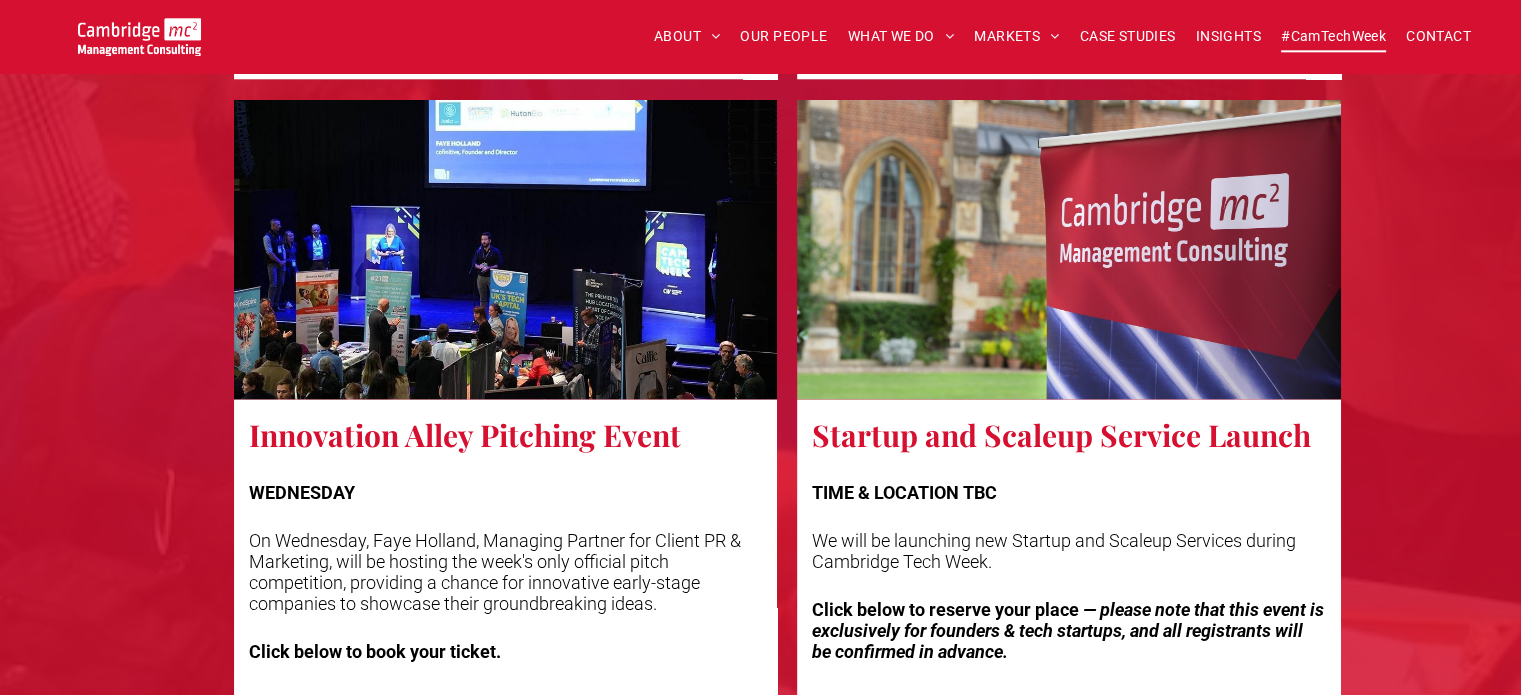 scroll, scrollTop: 4379, scrollLeft: 0, axis: vertical 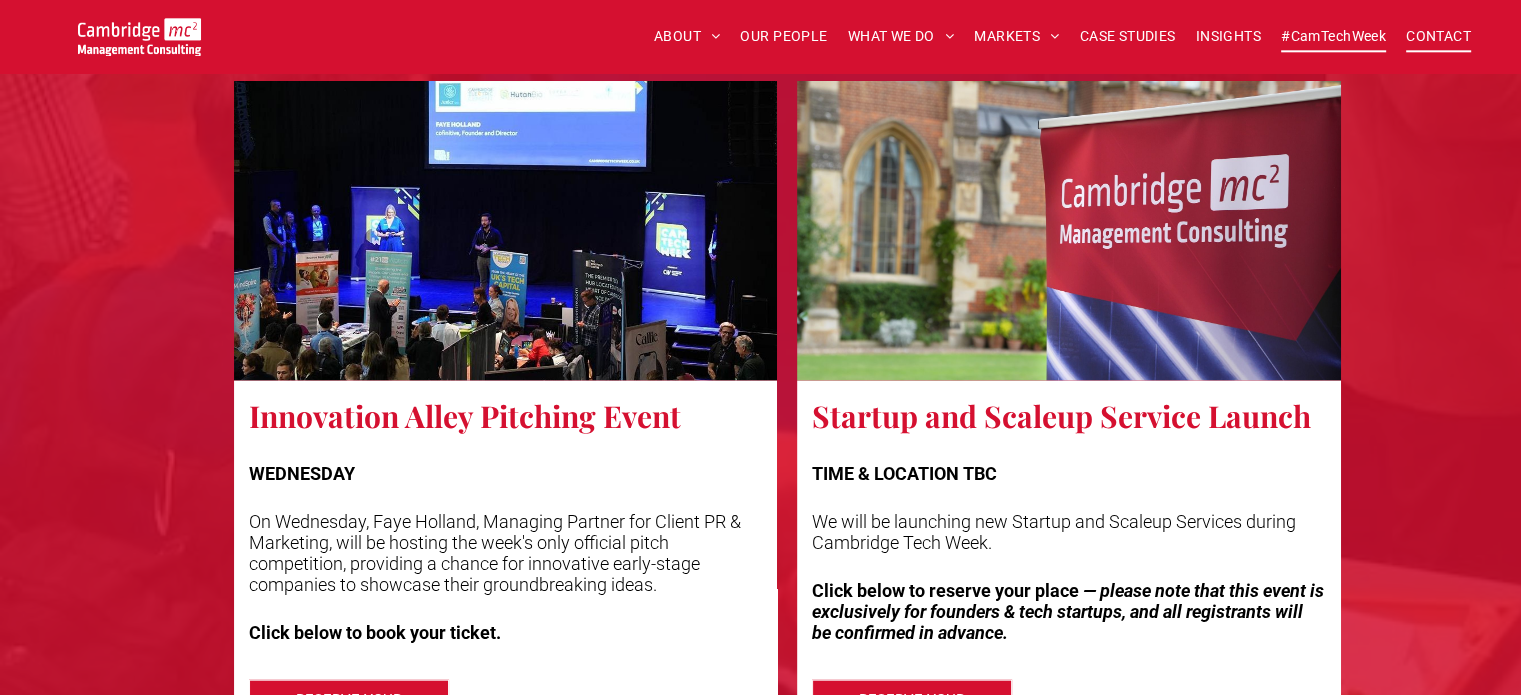 click on "CONTACT" at bounding box center (1438, 36) 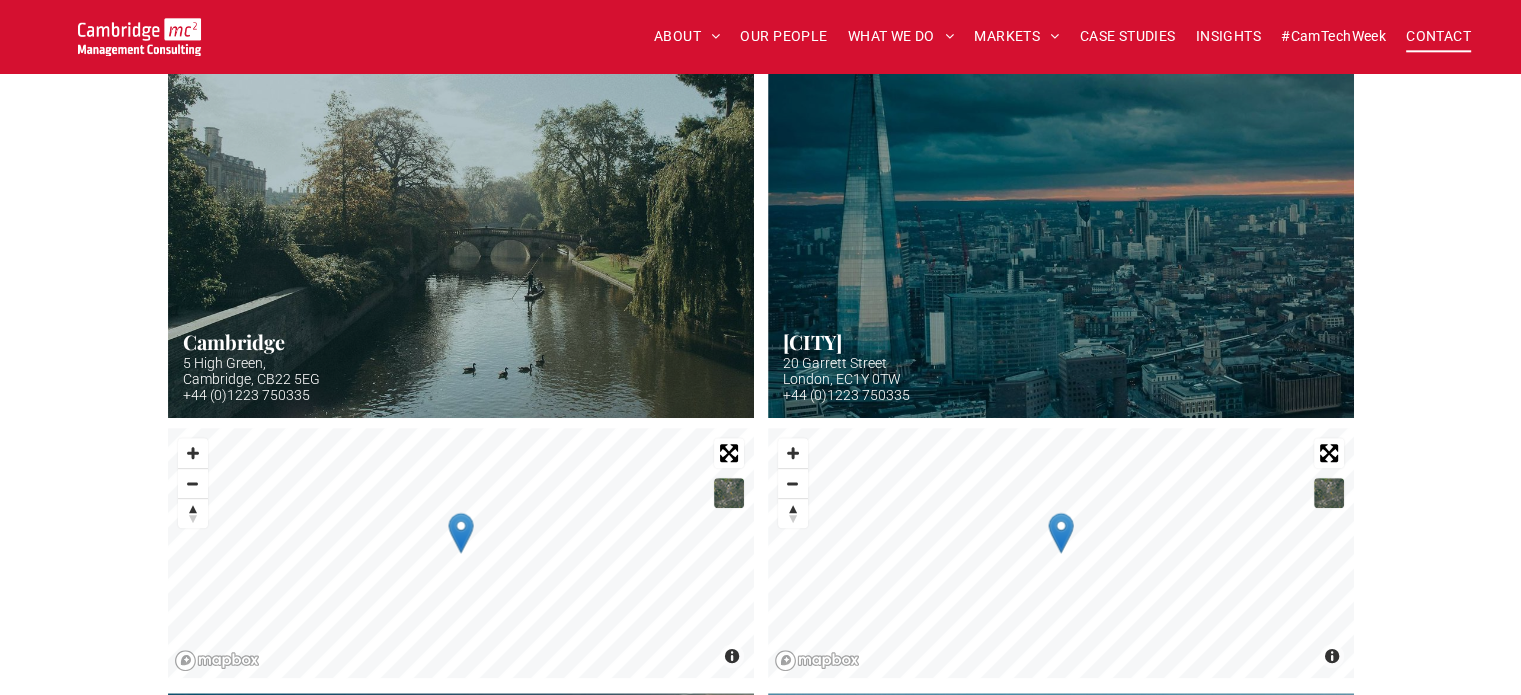 scroll, scrollTop: 864, scrollLeft: 0, axis: vertical 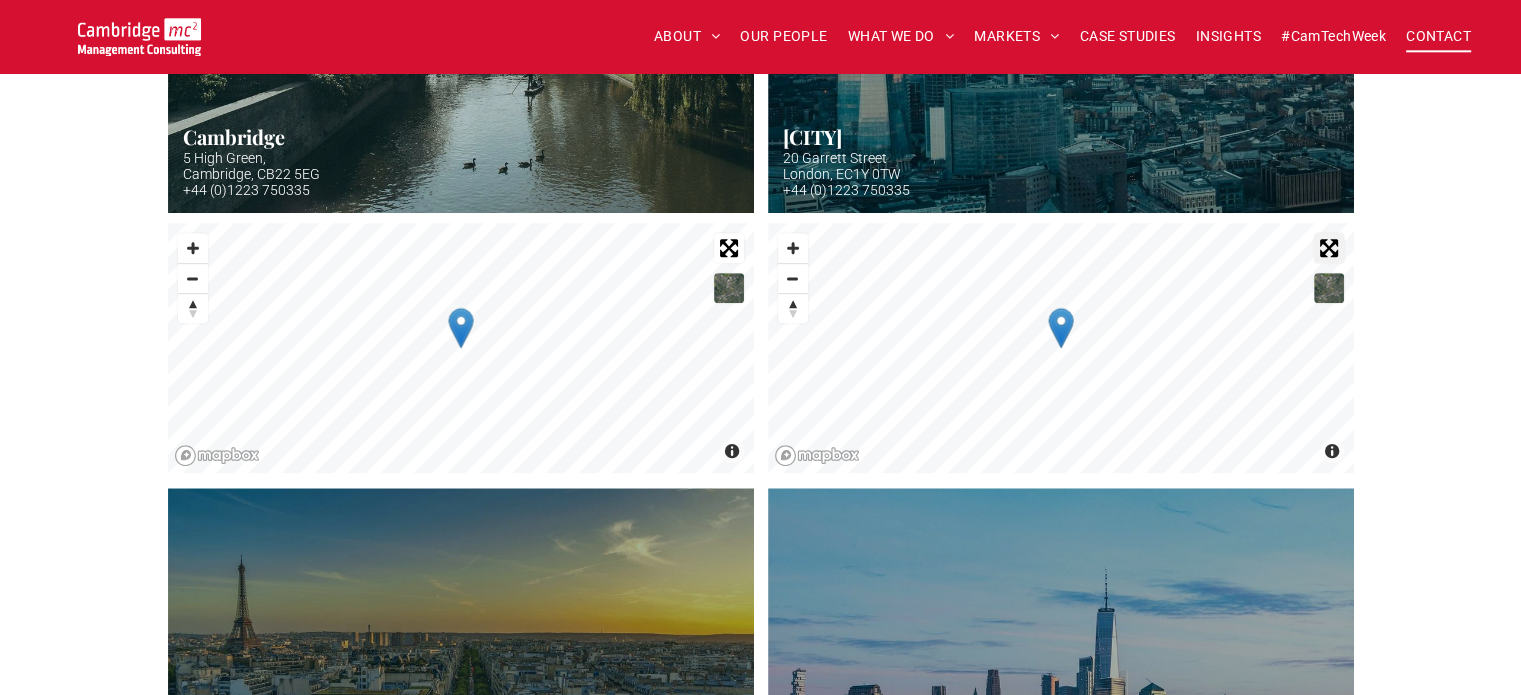 click at bounding box center [1329, 248] 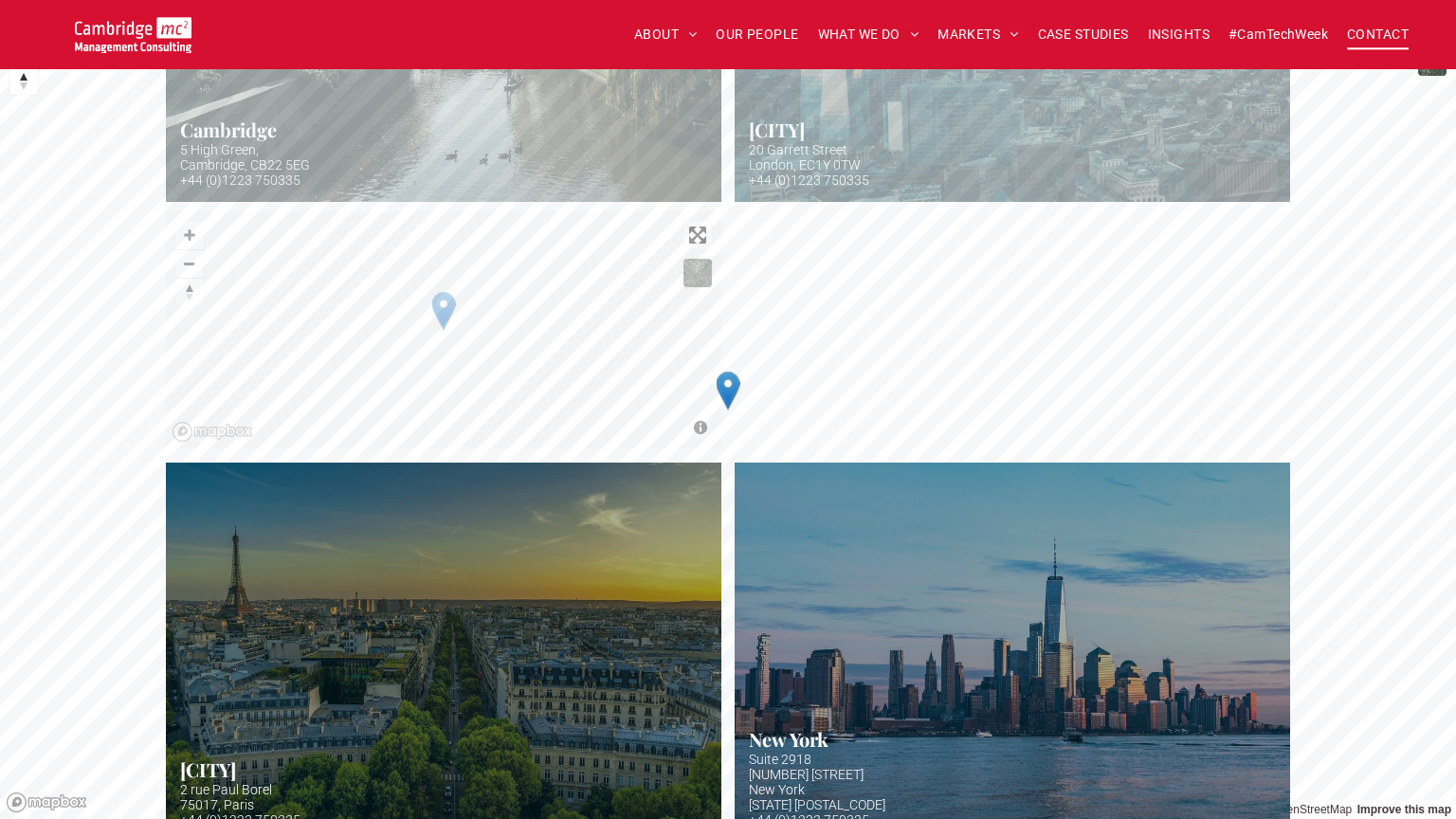 click at bounding box center (24, 52) 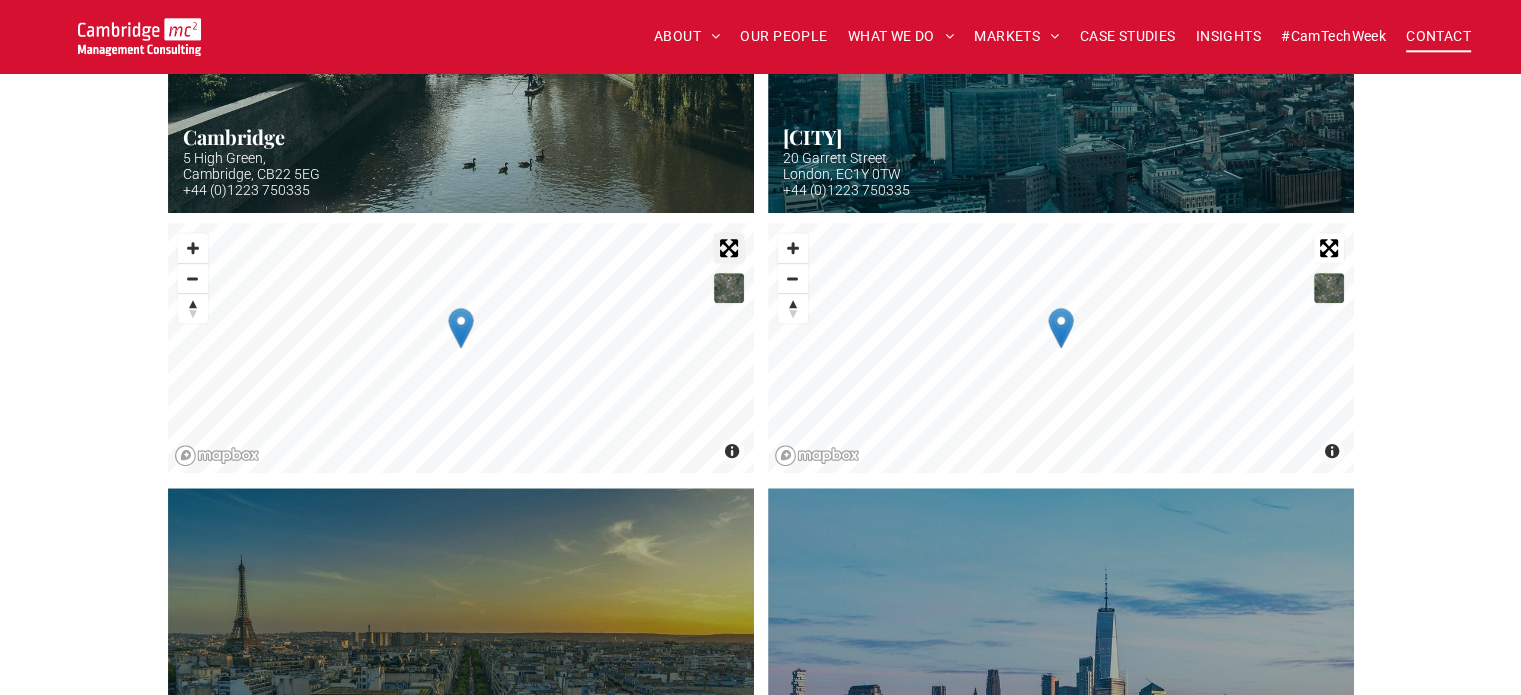 click at bounding box center (729, 248) 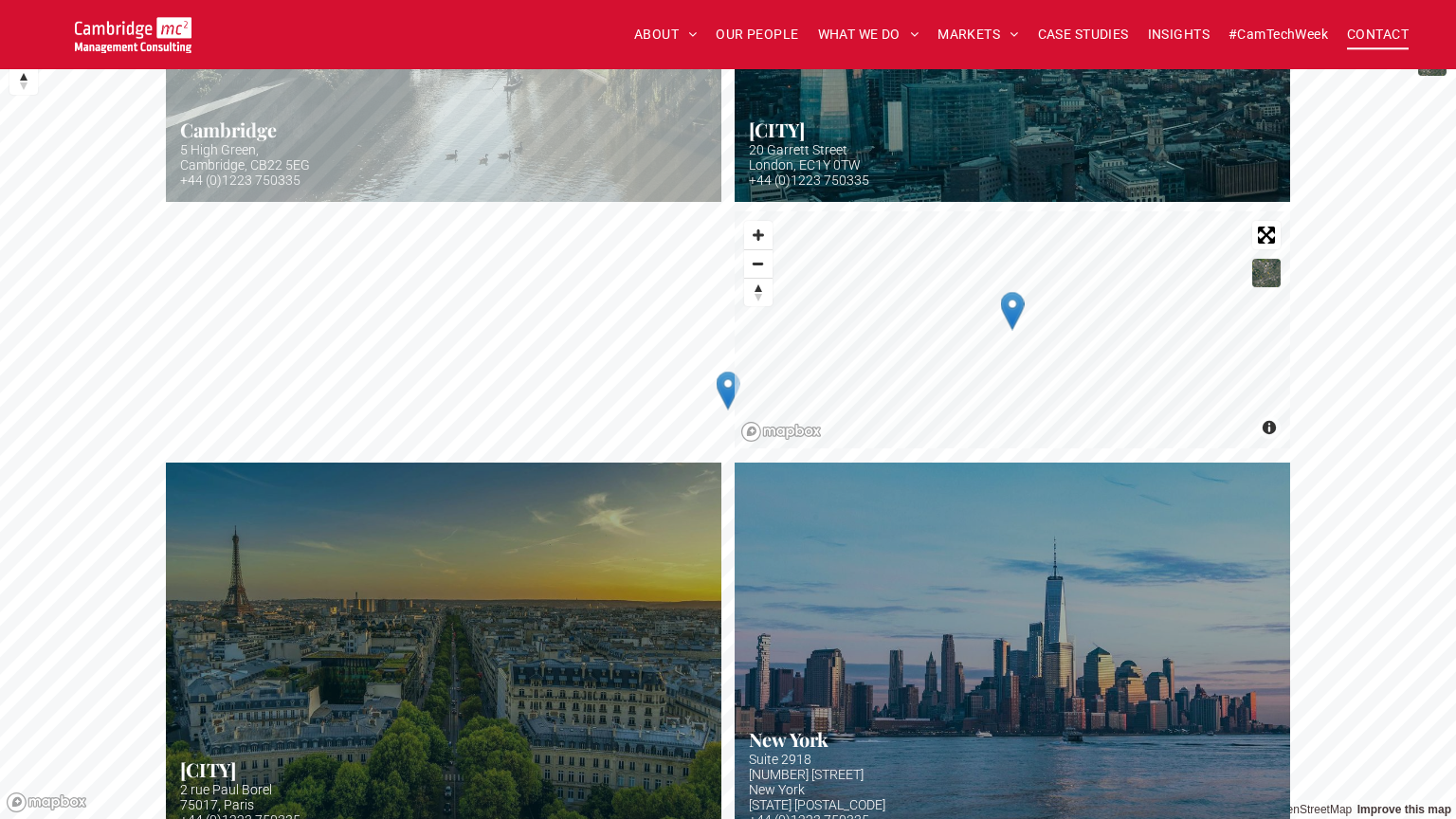 click at bounding box center (24, 52) 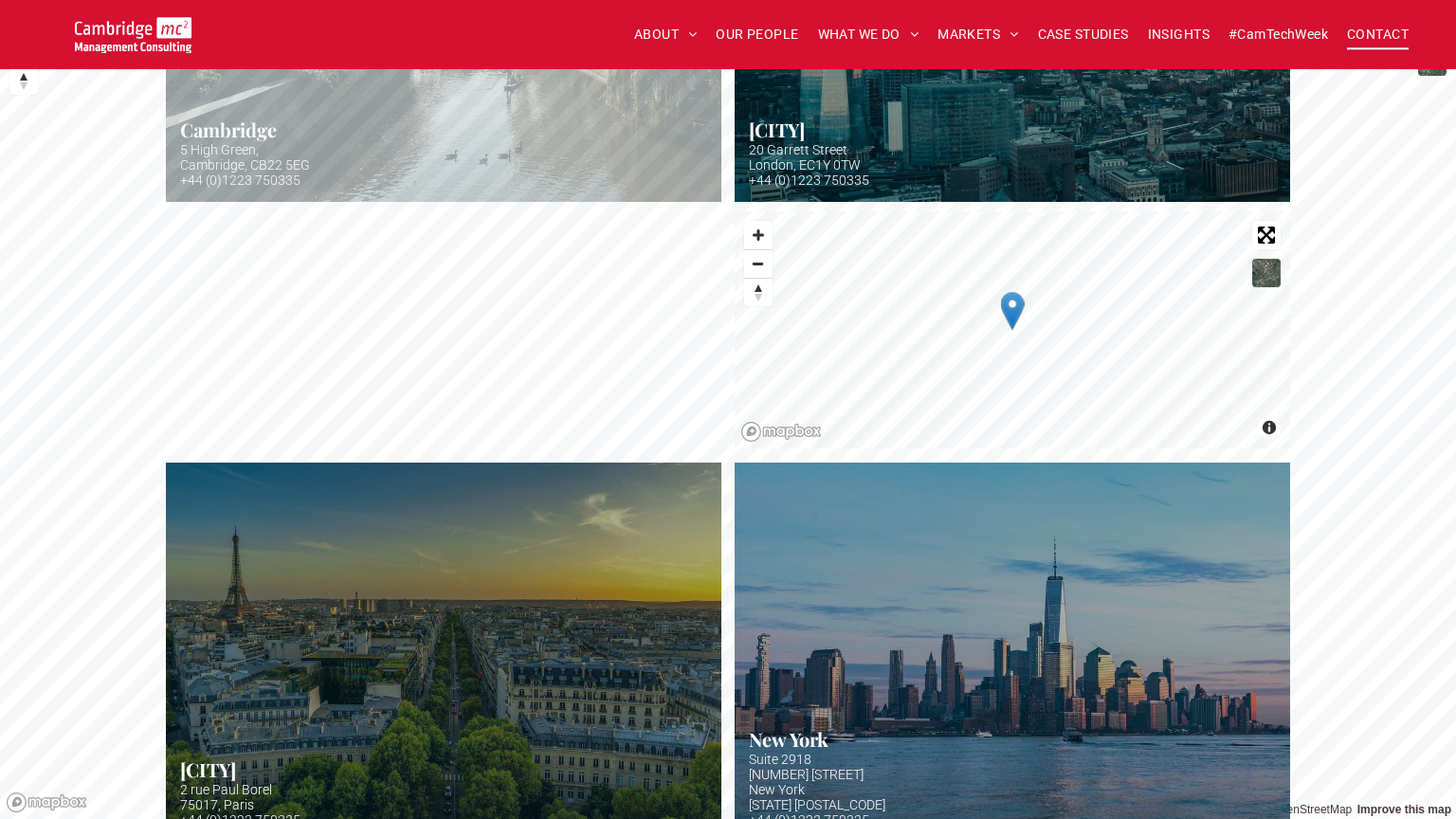 click at bounding box center (24, 52) 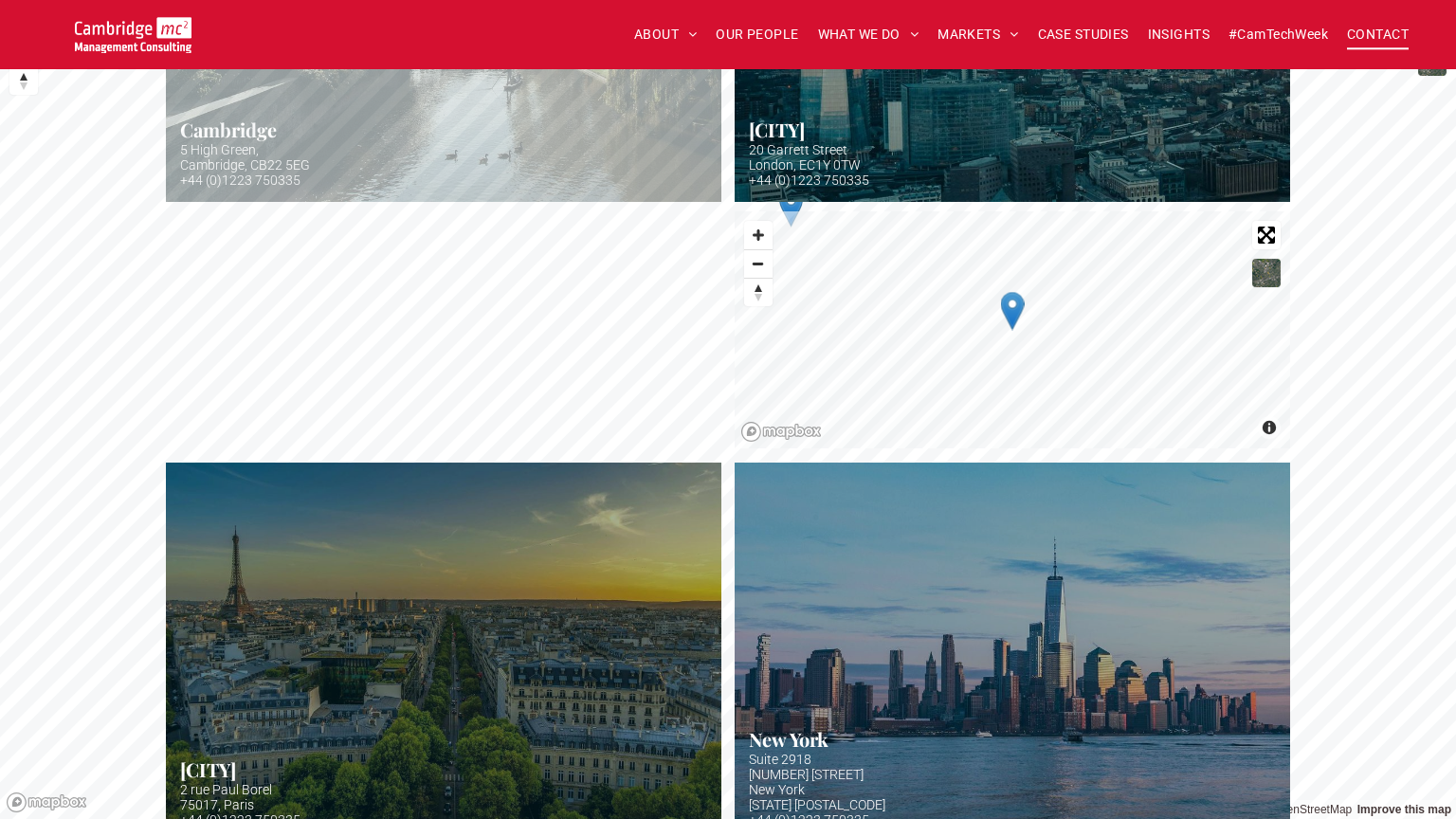 click at bounding box center (24, 52) 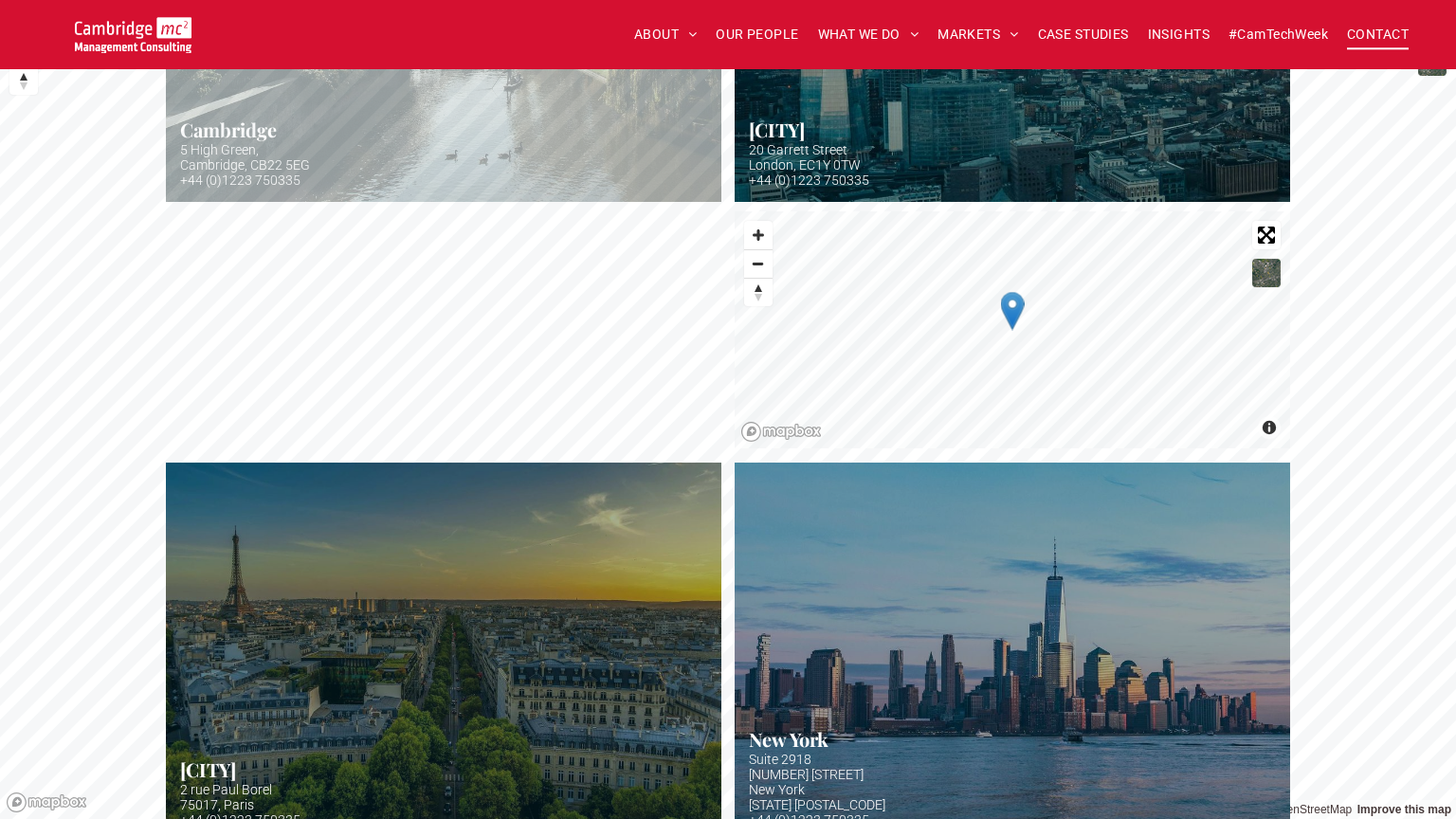 click at bounding box center (24, 24) 